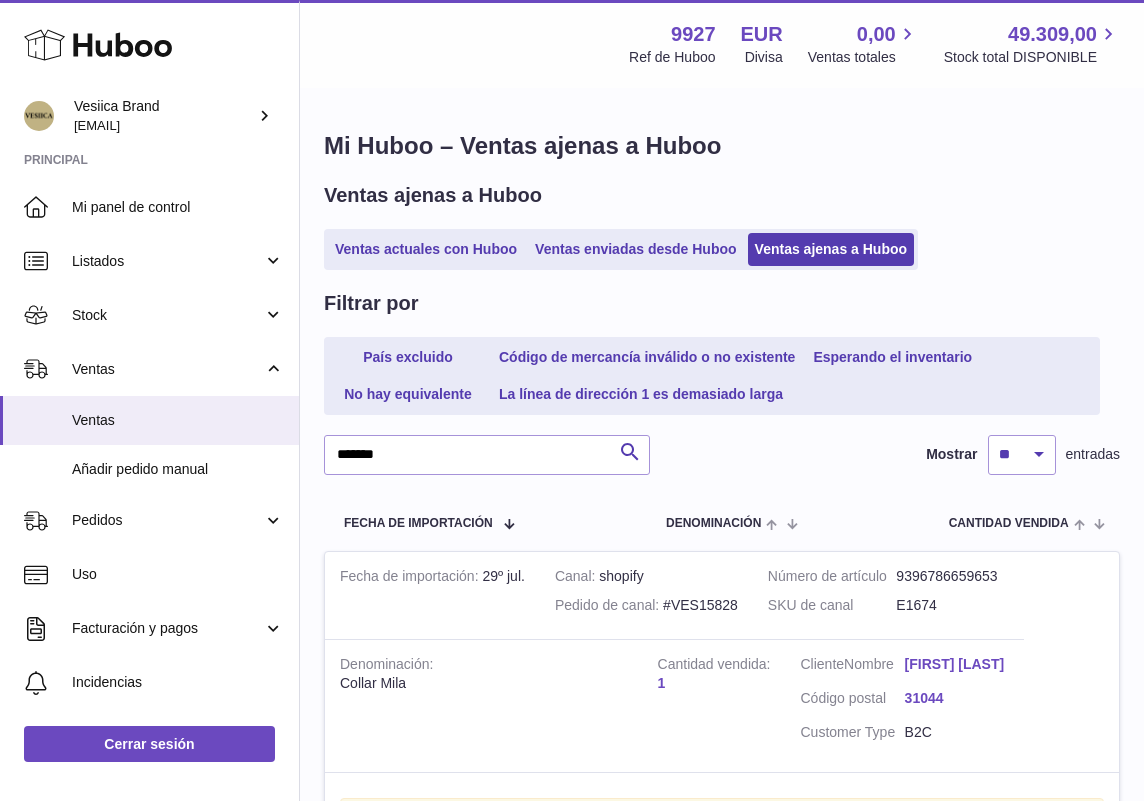 scroll, scrollTop: 870, scrollLeft: 0, axis: vertical 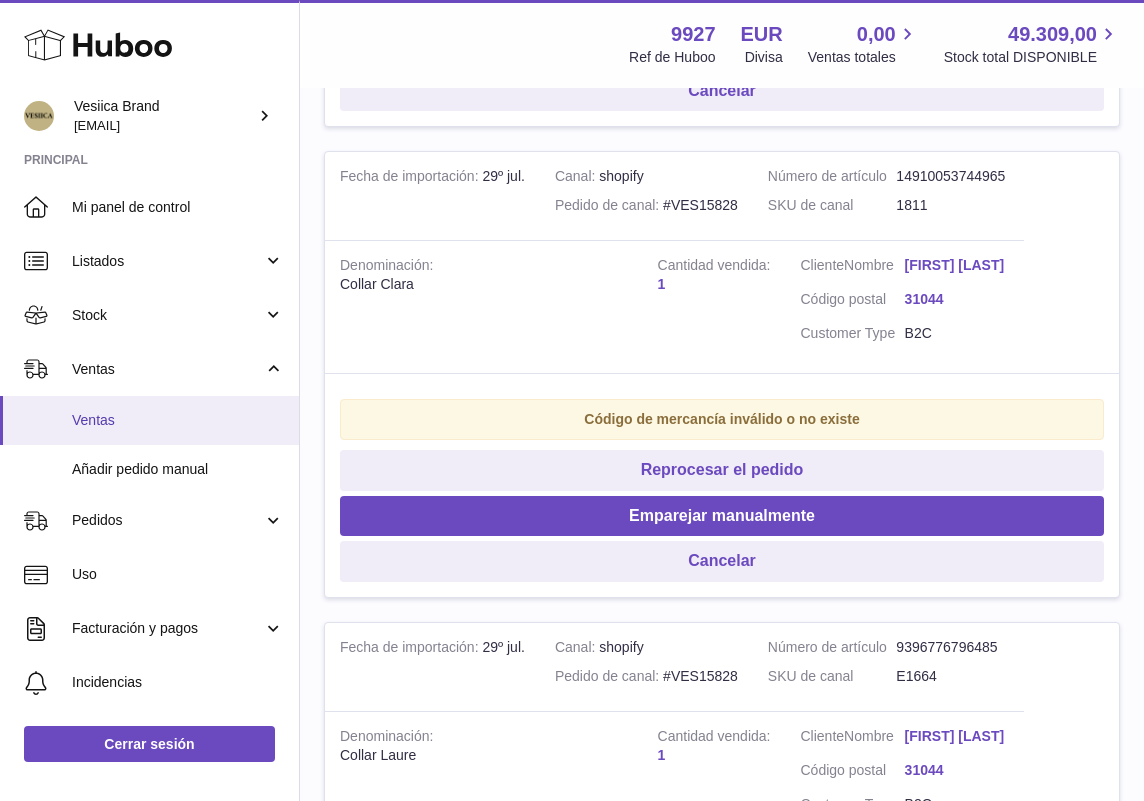 click on "Ventas" at bounding box center (178, 420) 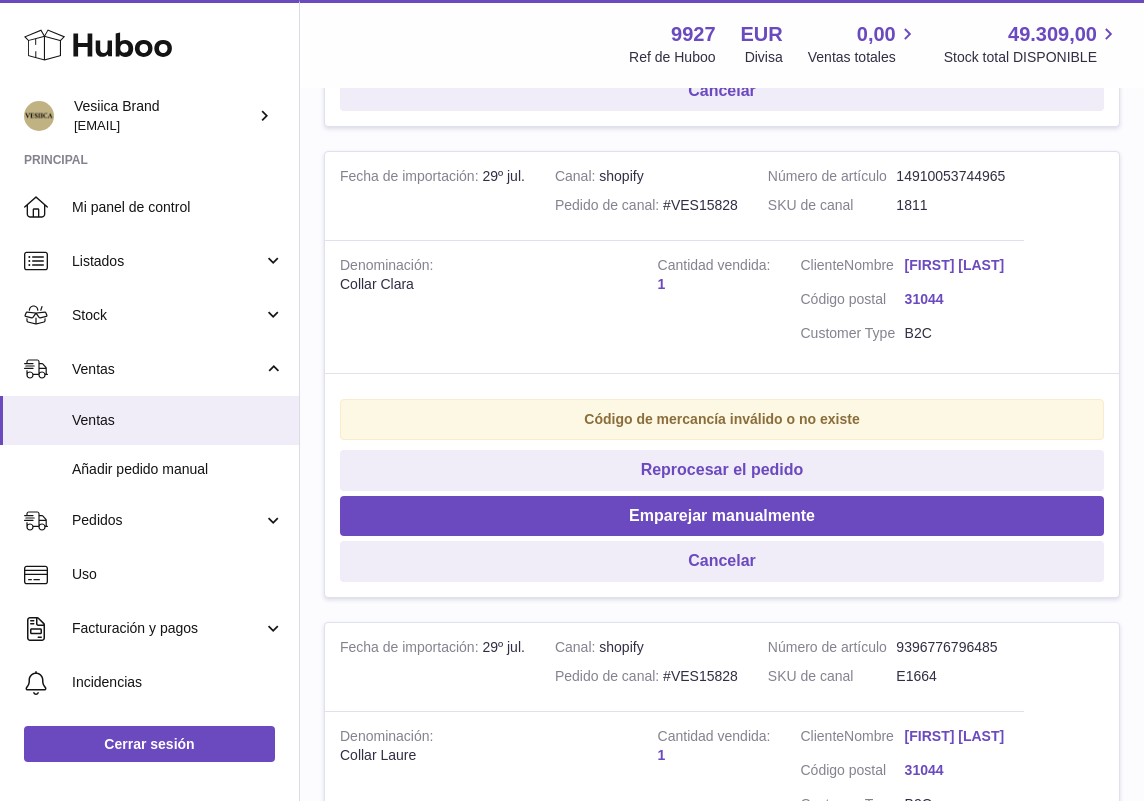 scroll, scrollTop: 0, scrollLeft: 0, axis: both 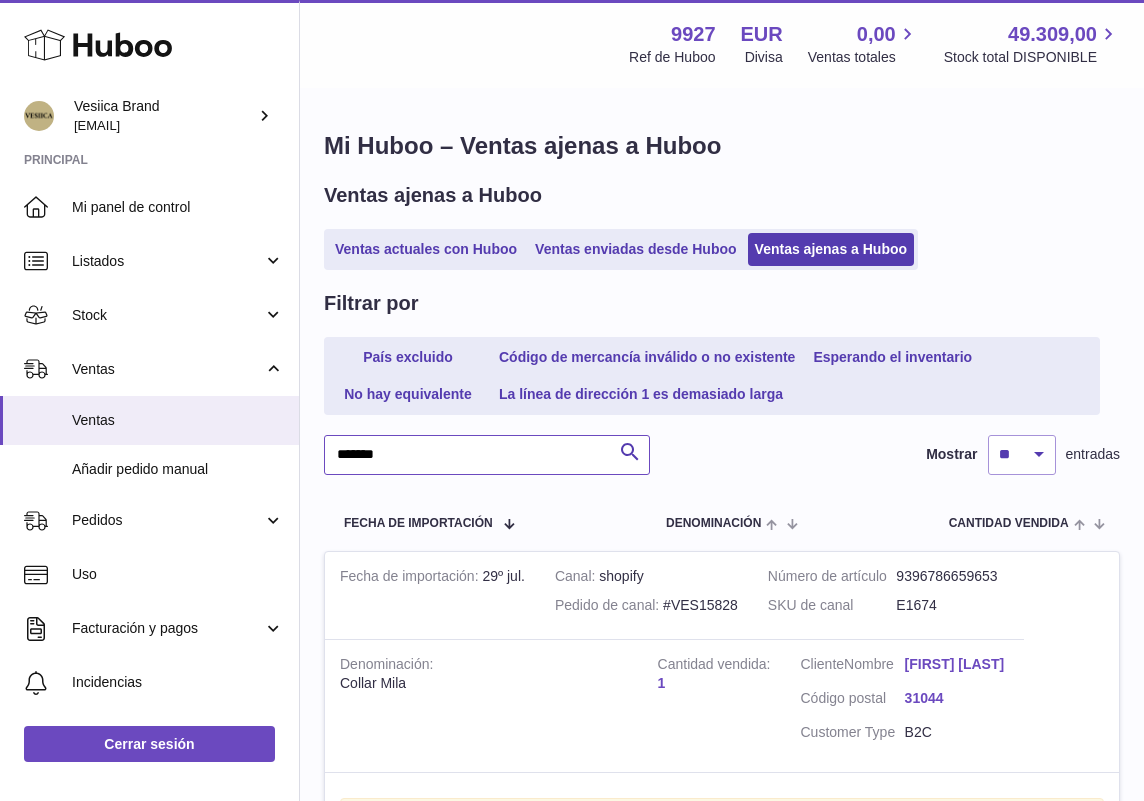 click on "*******" at bounding box center [487, 455] 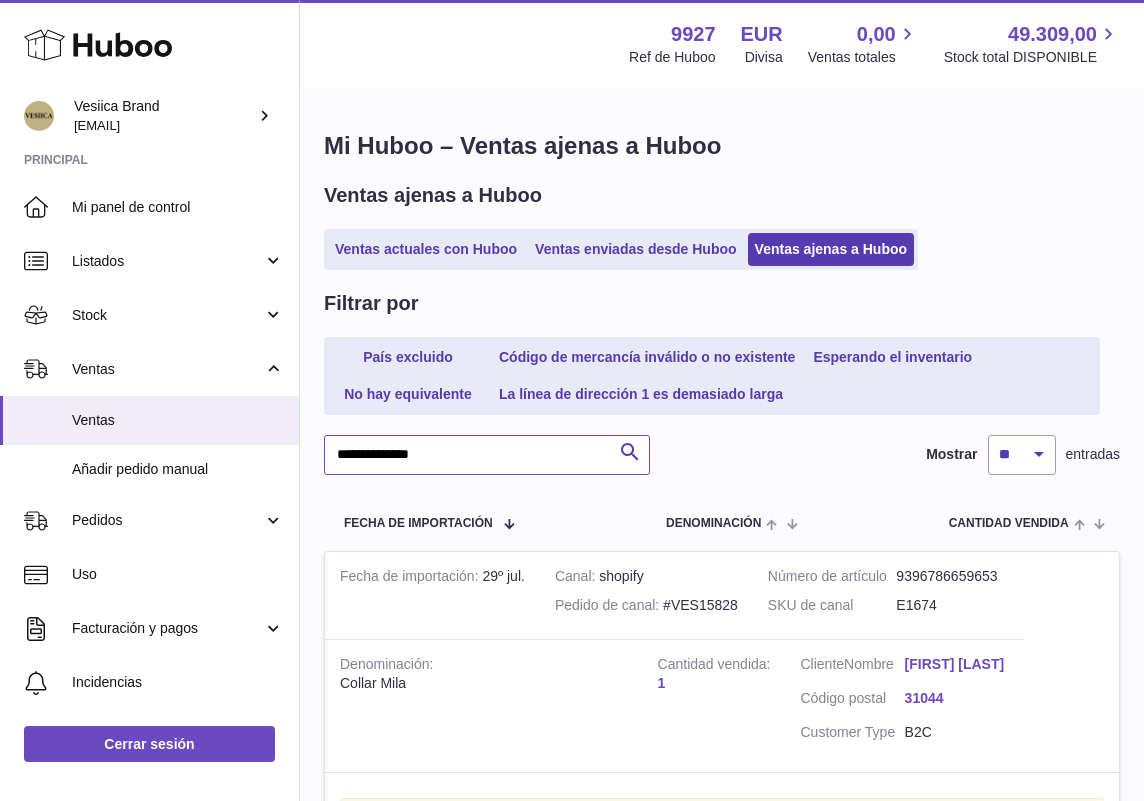 type on "**********" 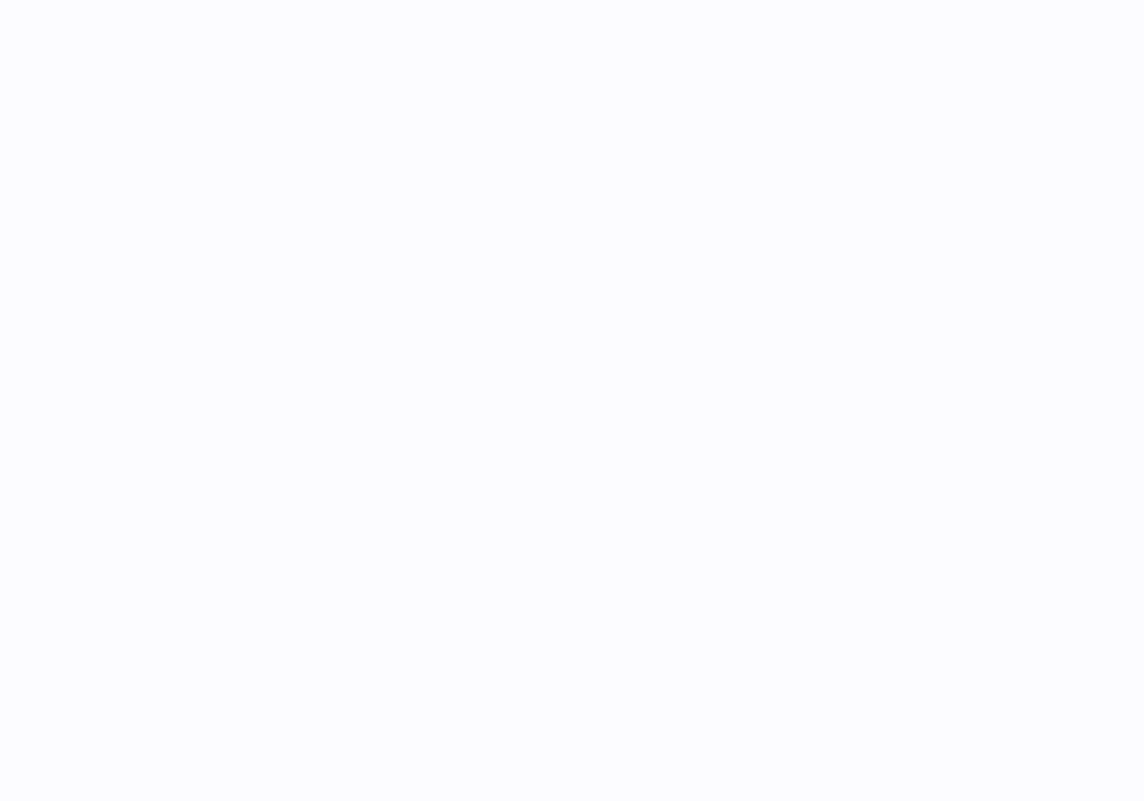 scroll, scrollTop: 0, scrollLeft: 0, axis: both 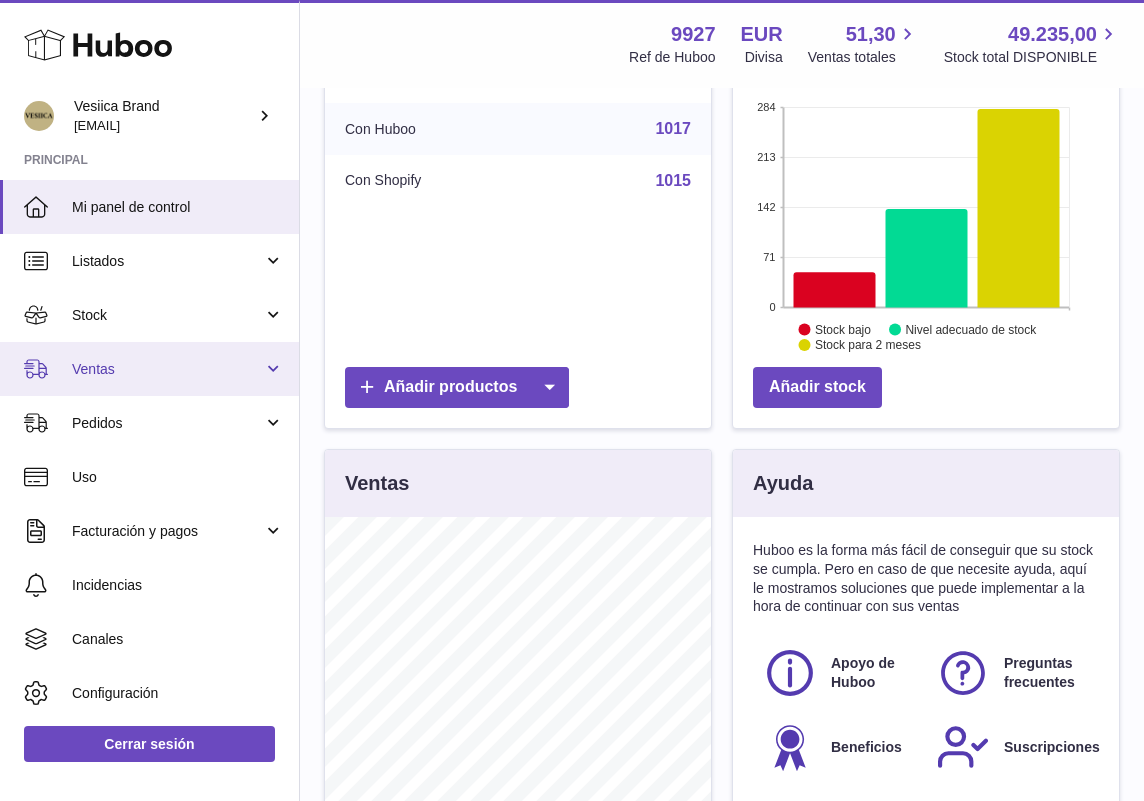 click on "Ventas" at bounding box center (167, 369) 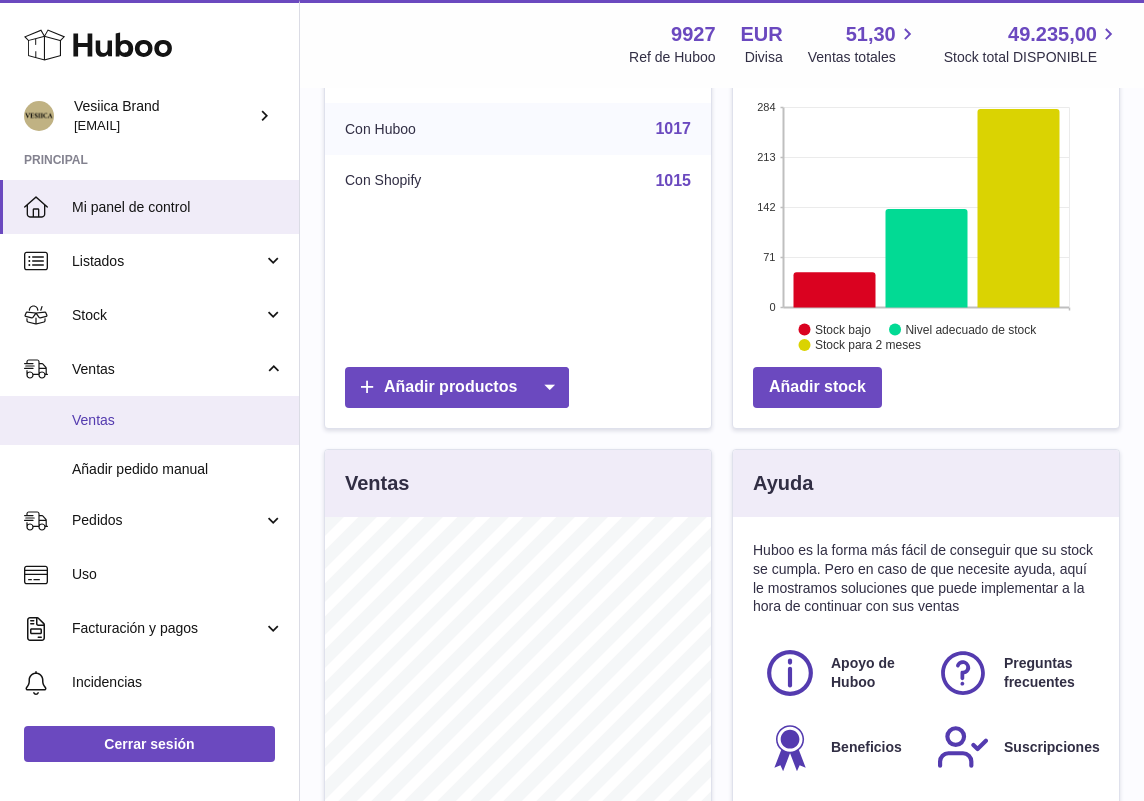 click on "Ventas" at bounding box center (178, 420) 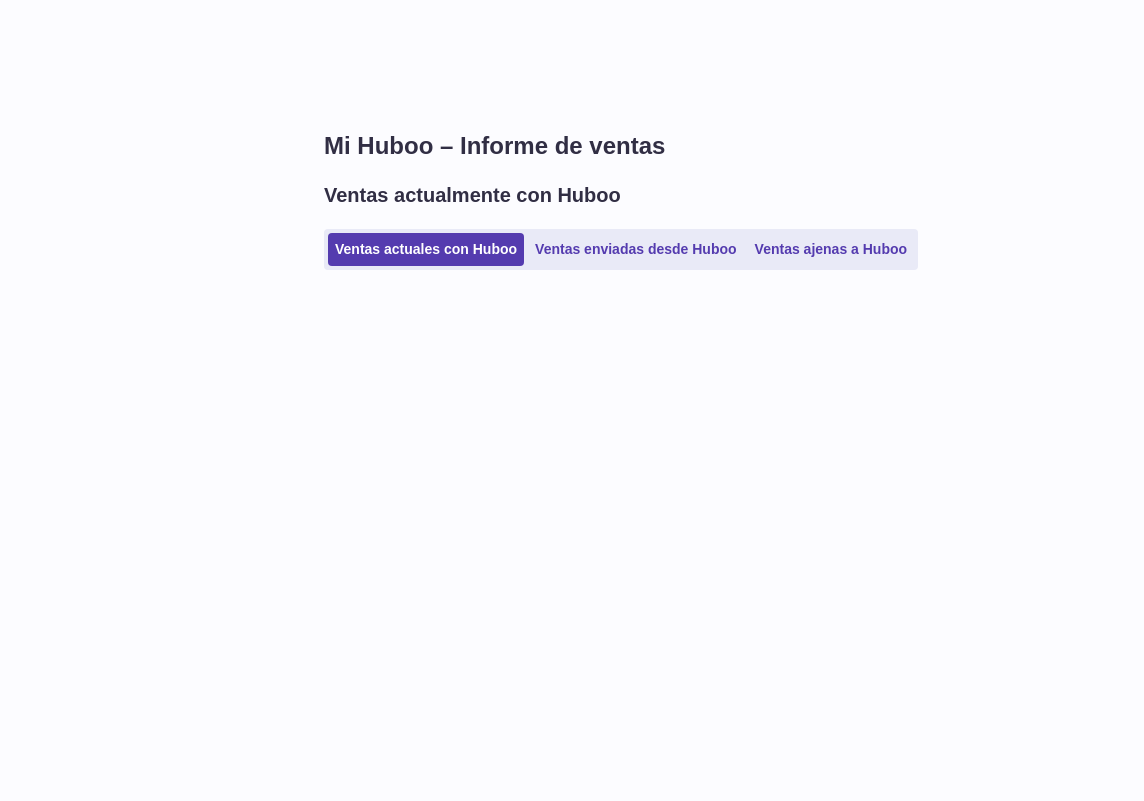 scroll, scrollTop: 0, scrollLeft: 0, axis: both 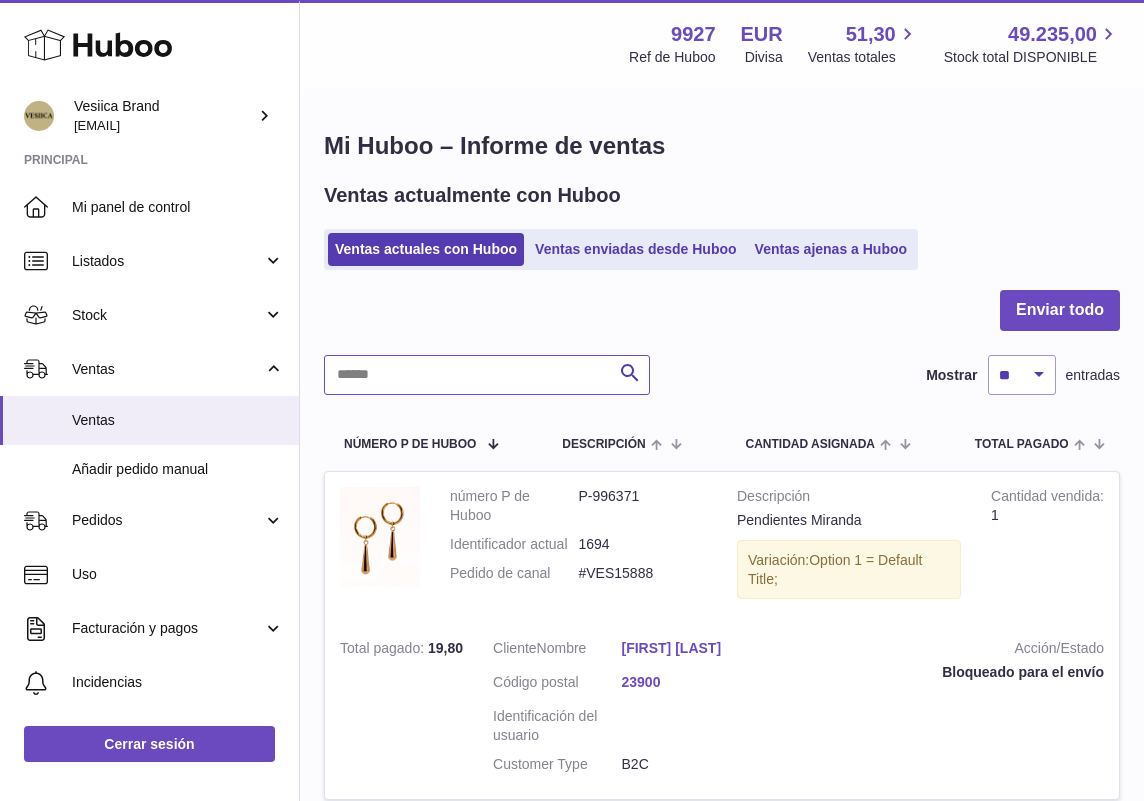 click at bounding box center (487, 375) 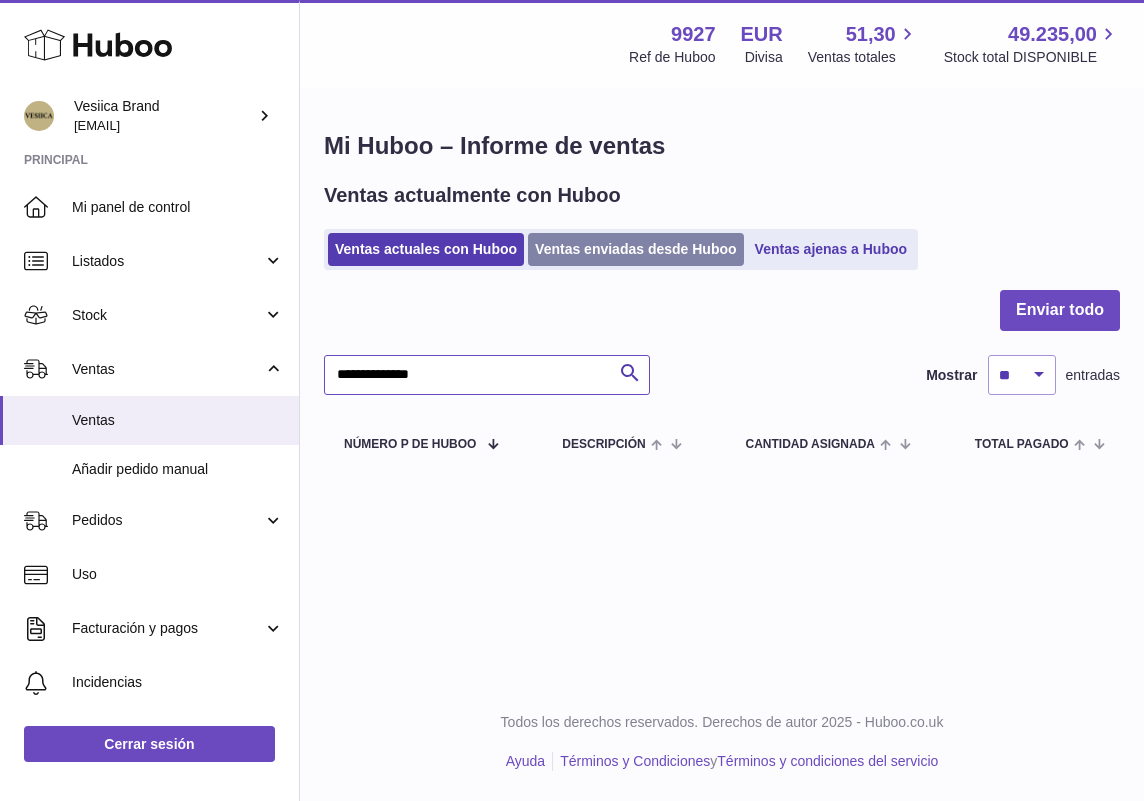 type on "**********" 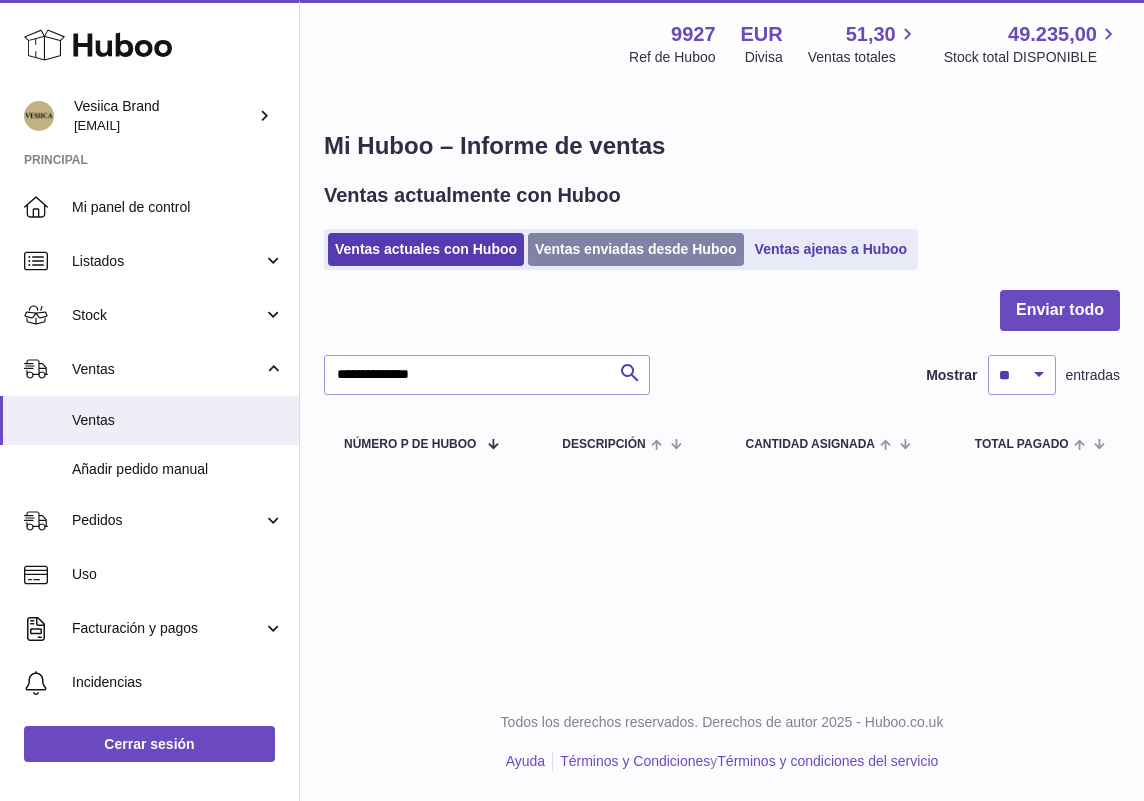 click on "Ventas enviadas desde Huboo" at bounding box center (636, 249) 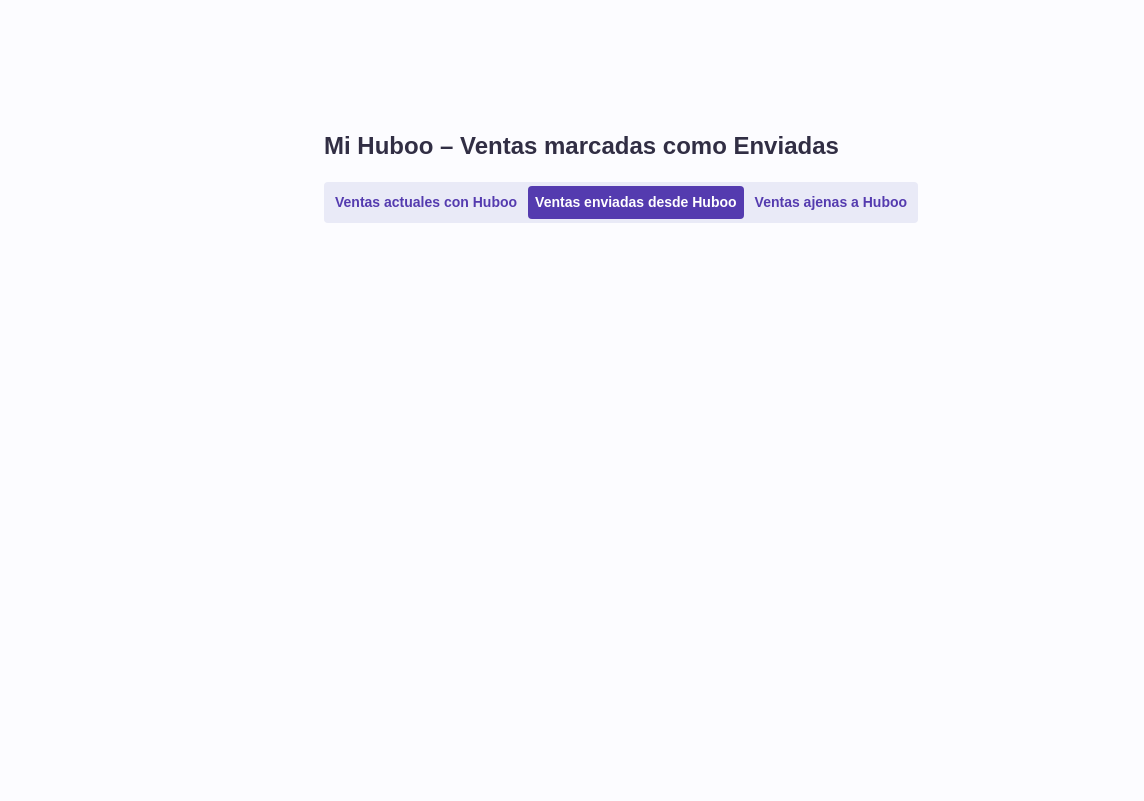 scroll, scrollTop: 0, scrollLeft: 0, axis: both 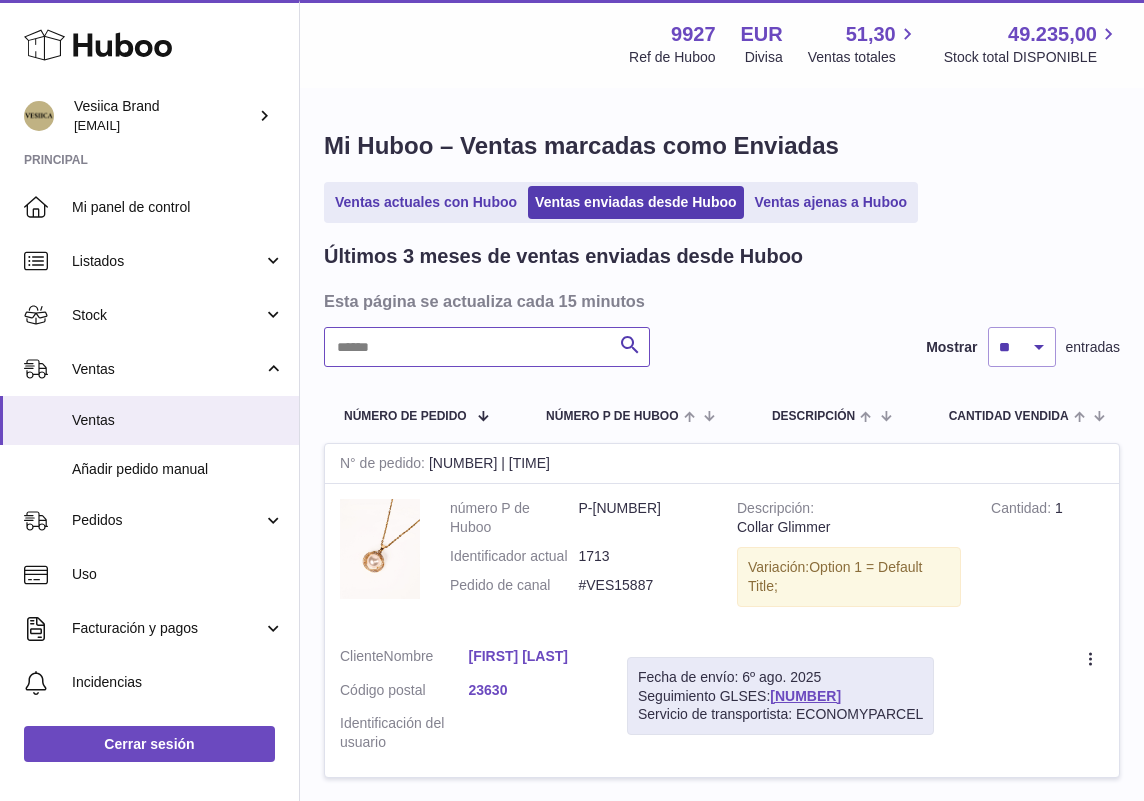 click at bounding box center [487, 347] 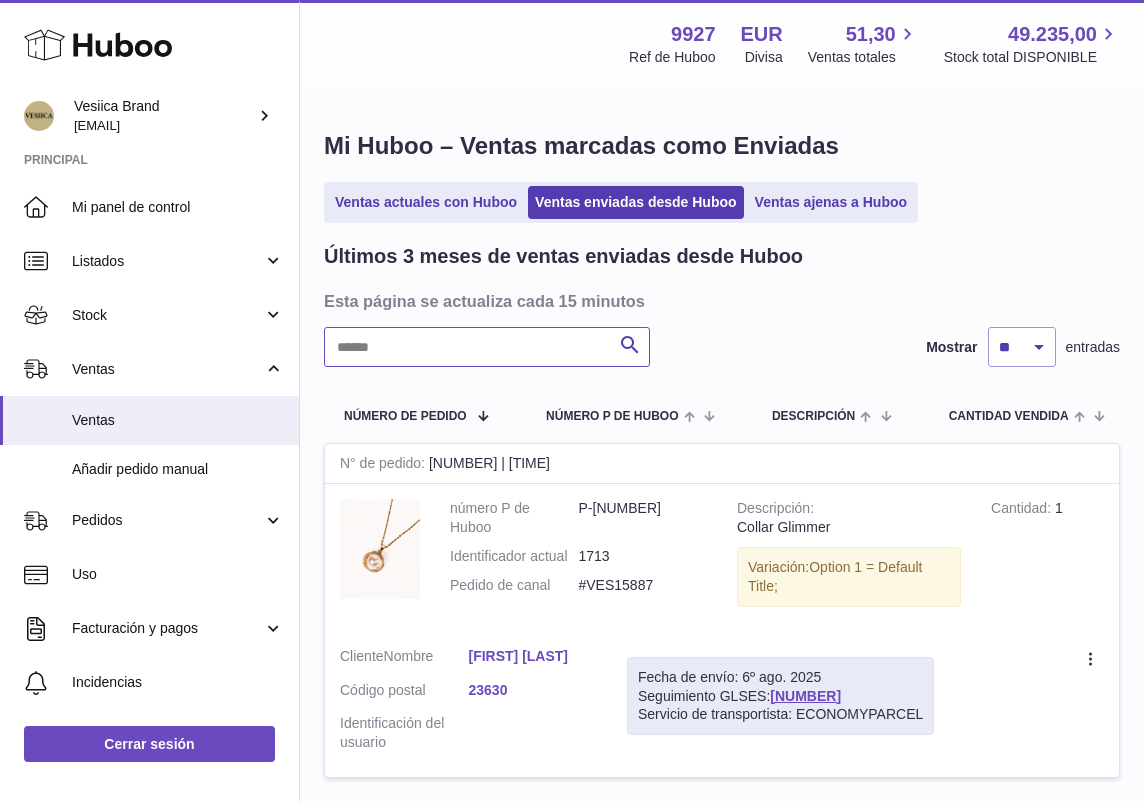 paste on "**********" 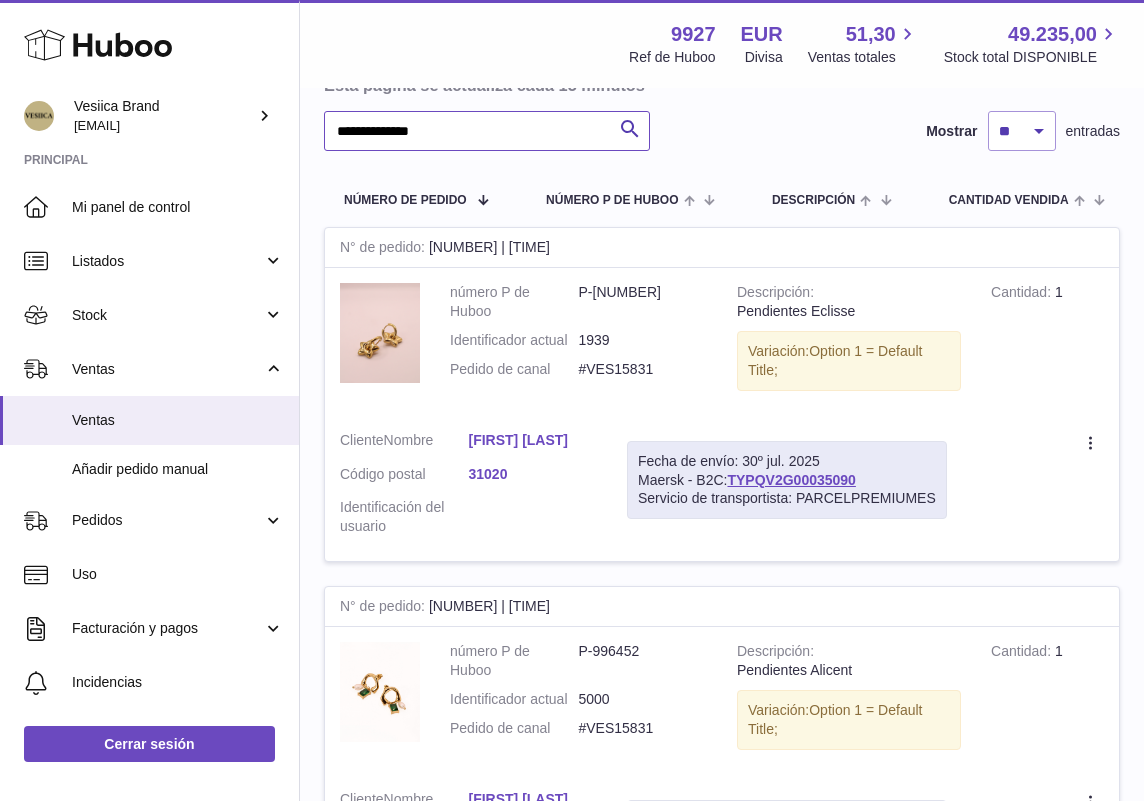 scroll, scrollTop: 144, scrollLeft: 0, axis: vertical 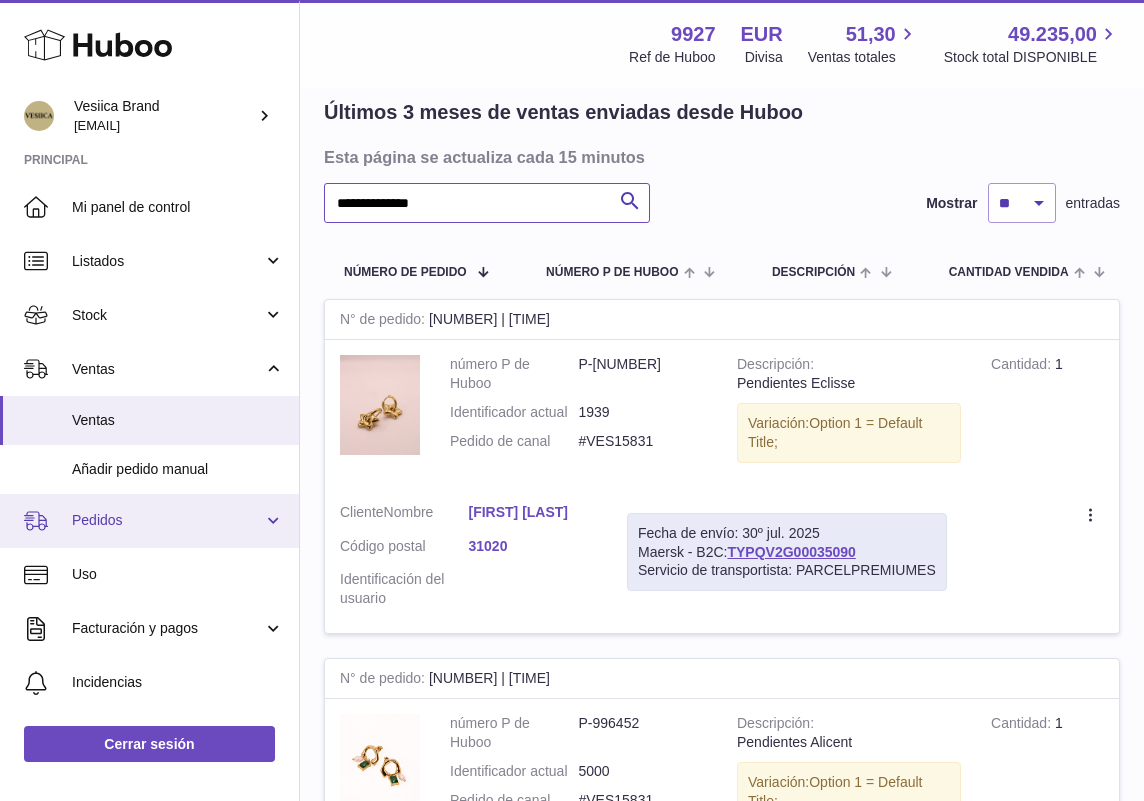 type on "**********" 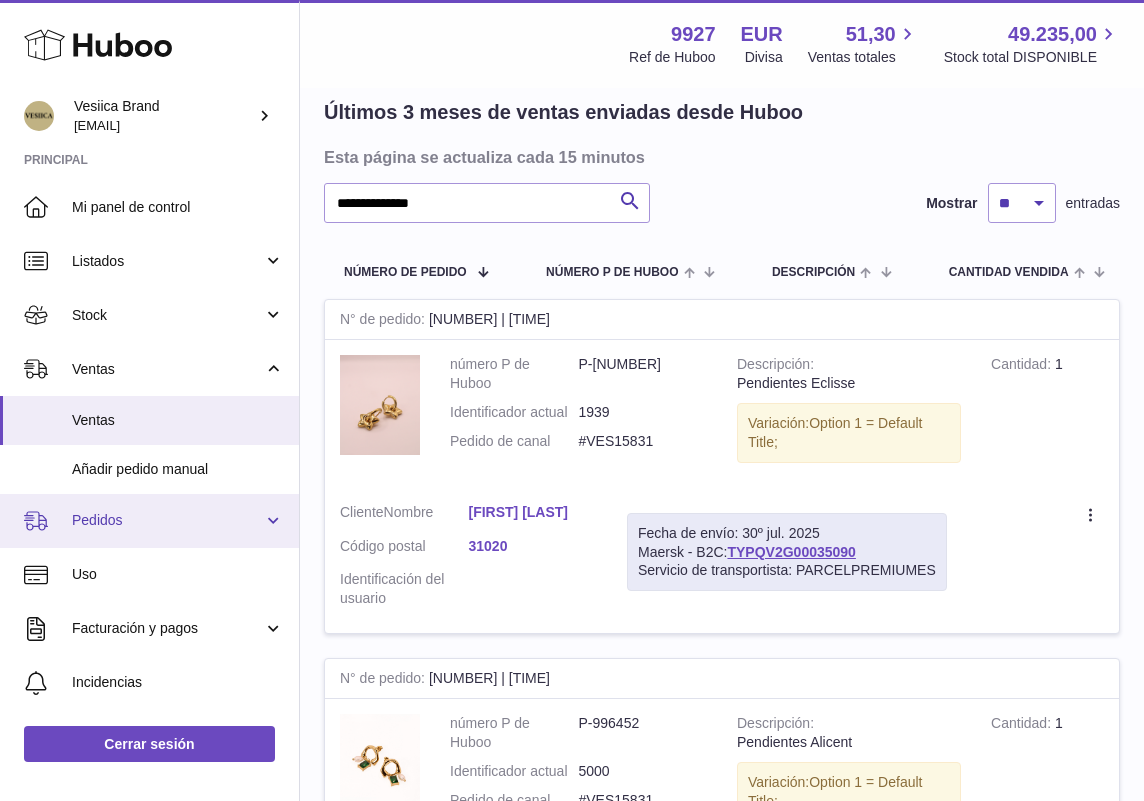 click on "Pedidos" at bounding box center [167, 520] 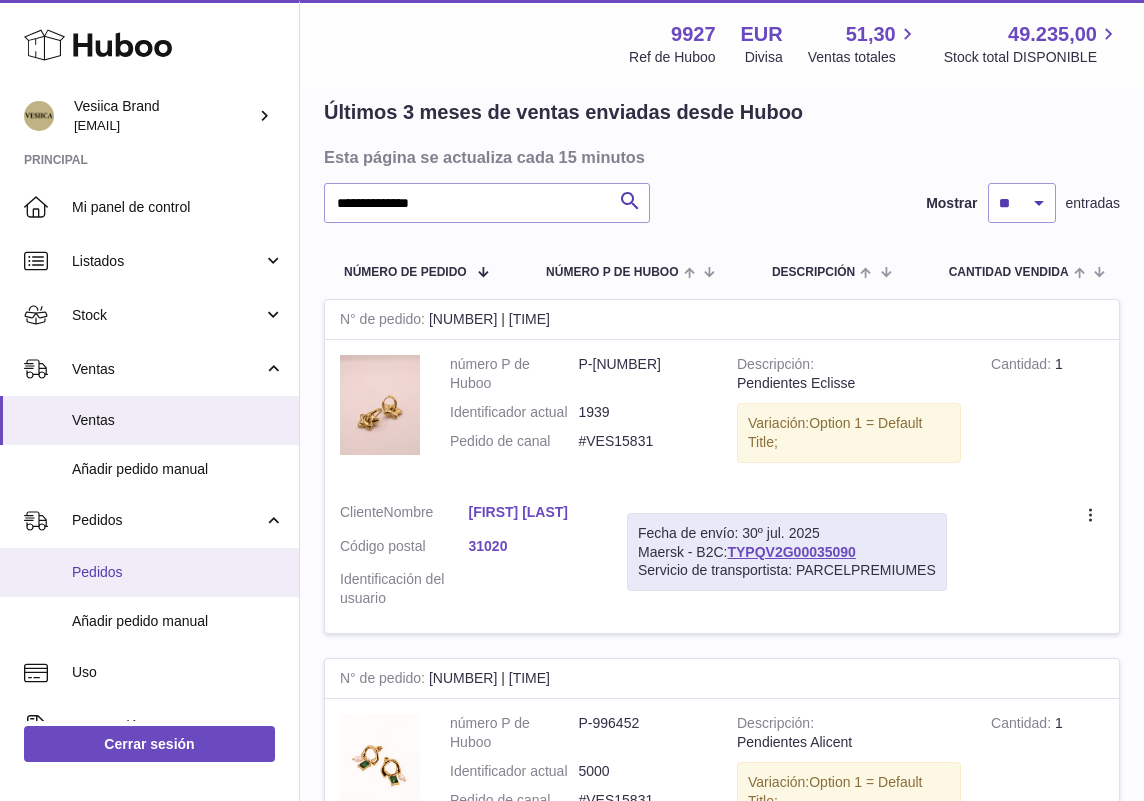click on "Pedidos" at bounding box center (178, 572) 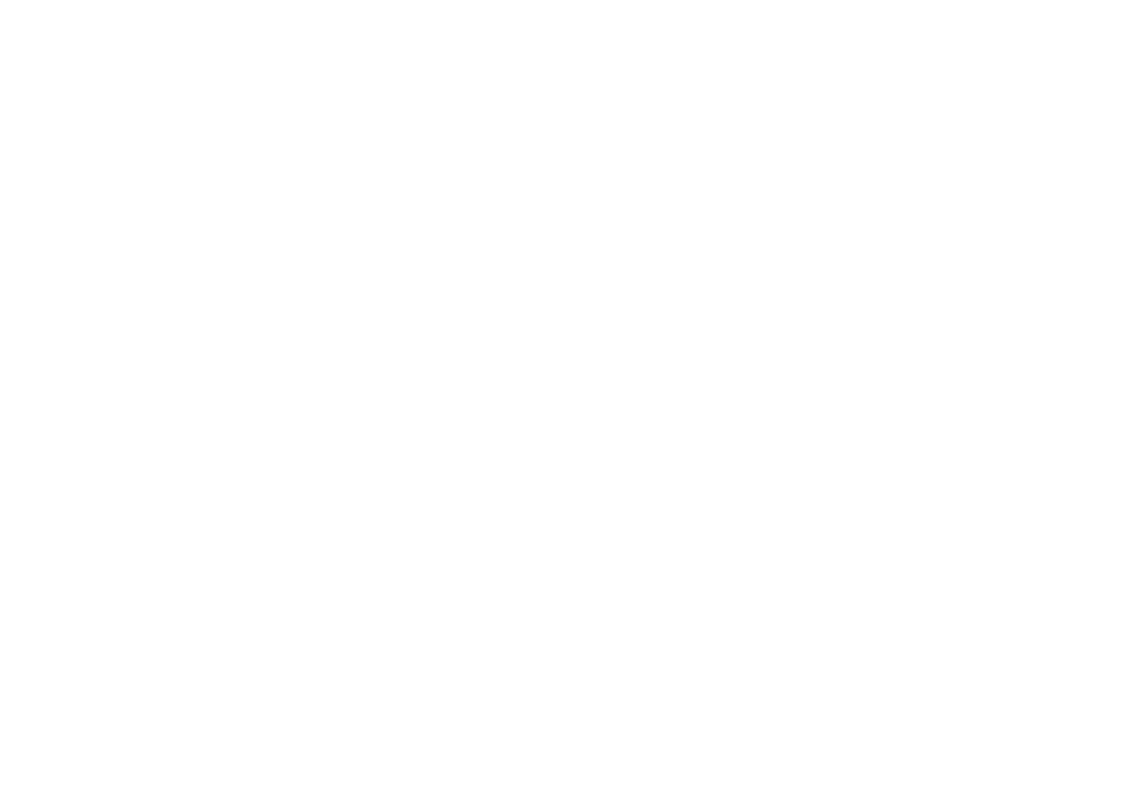 scroll, scrollTop: 0, scrollLeft: 0, axis: both 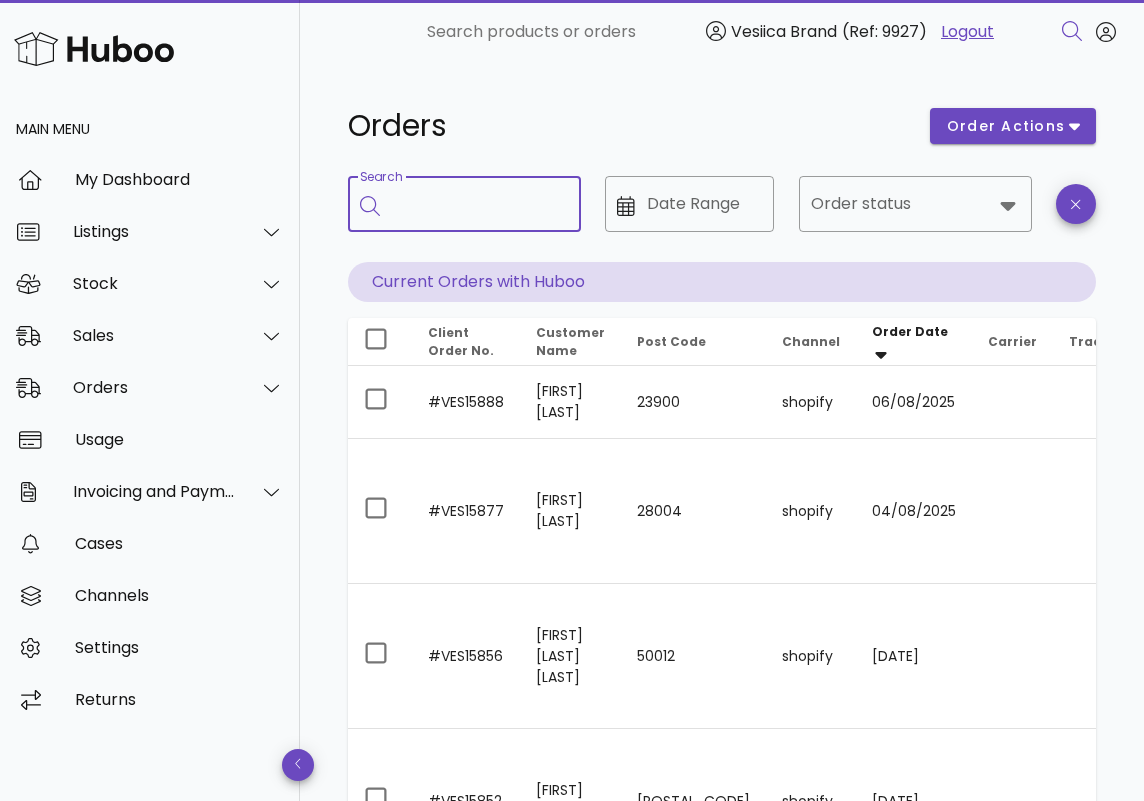 click on "Search" at bounding box center (478, 204) 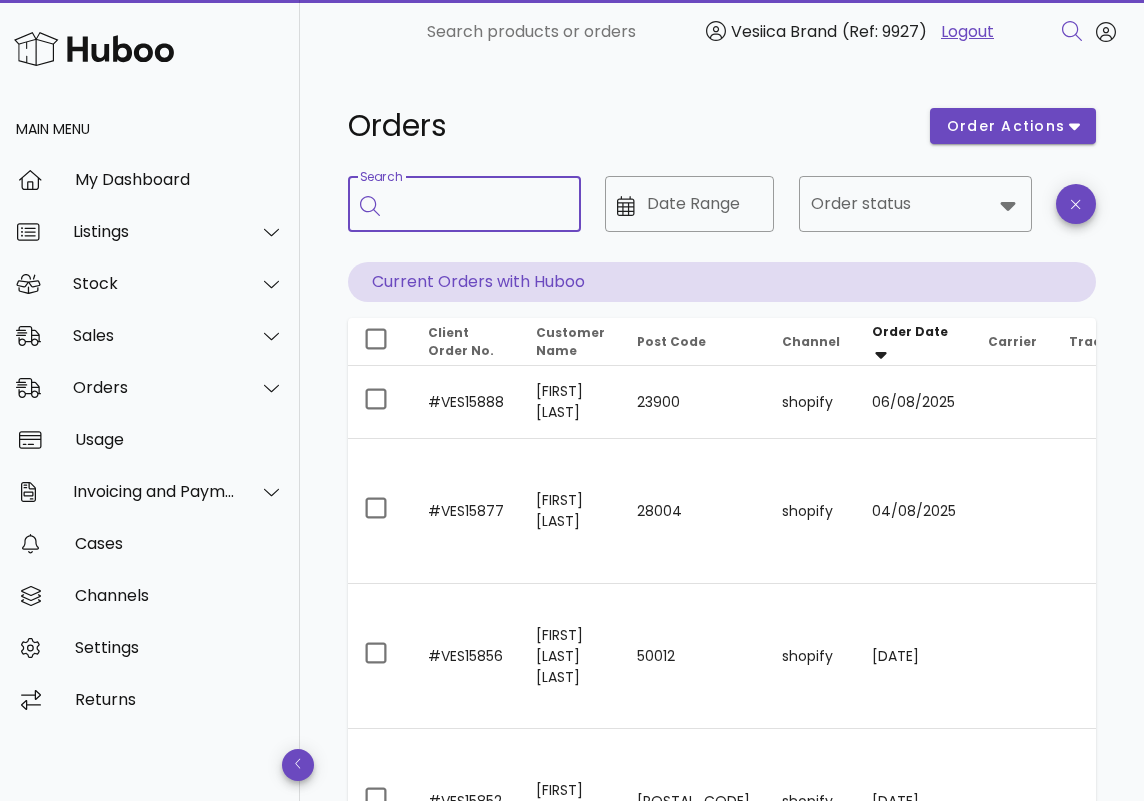paste on "**********" 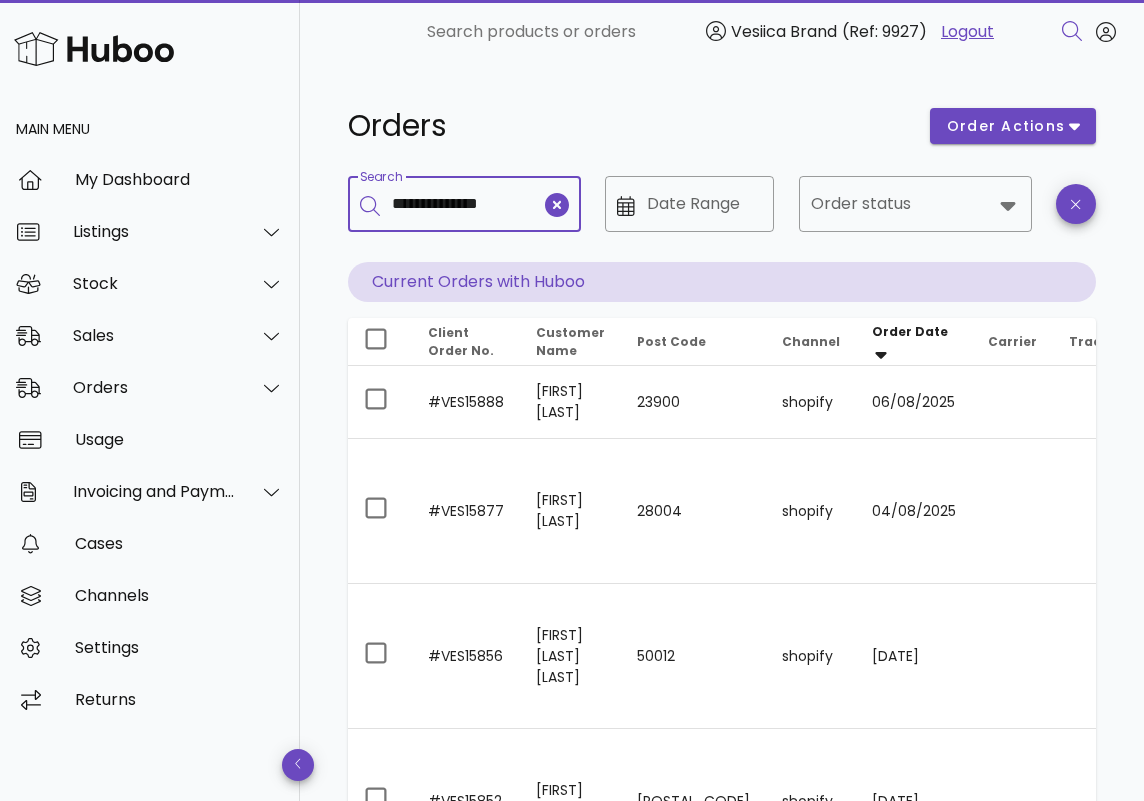 click 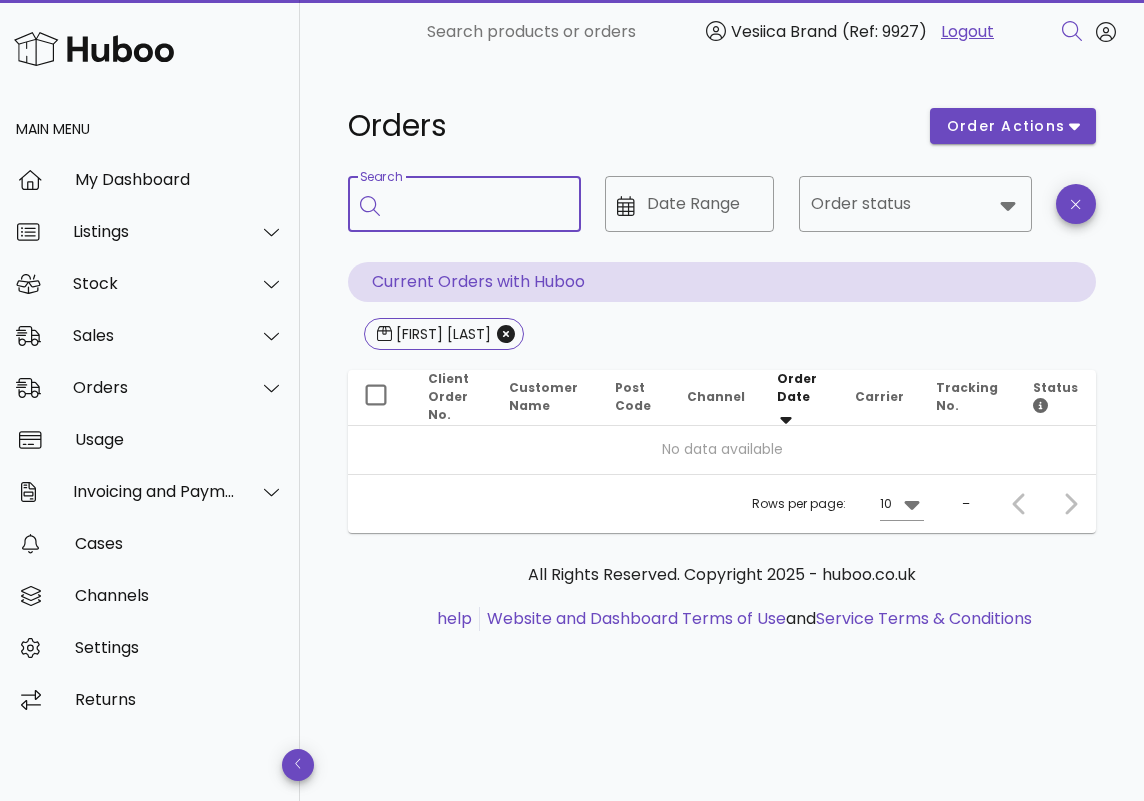 paste on "*********" 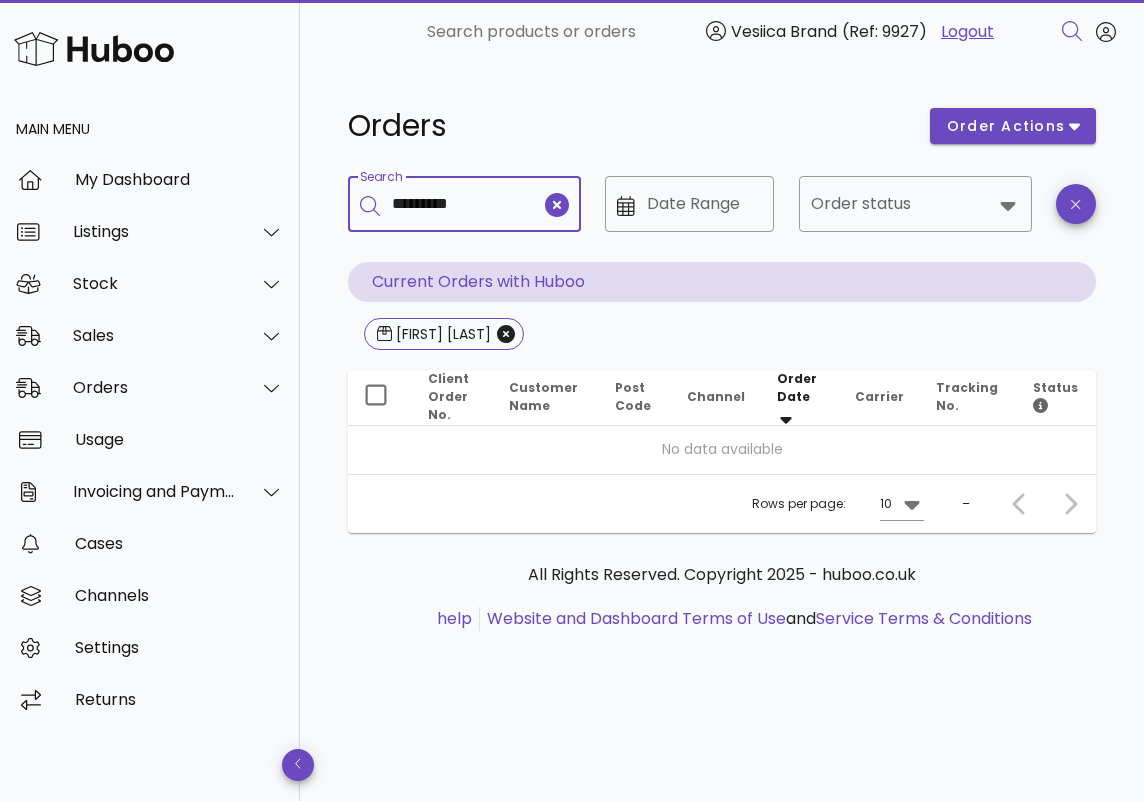 scroll, scrollTop: 1, scrollLeft: 0, axis: vertical 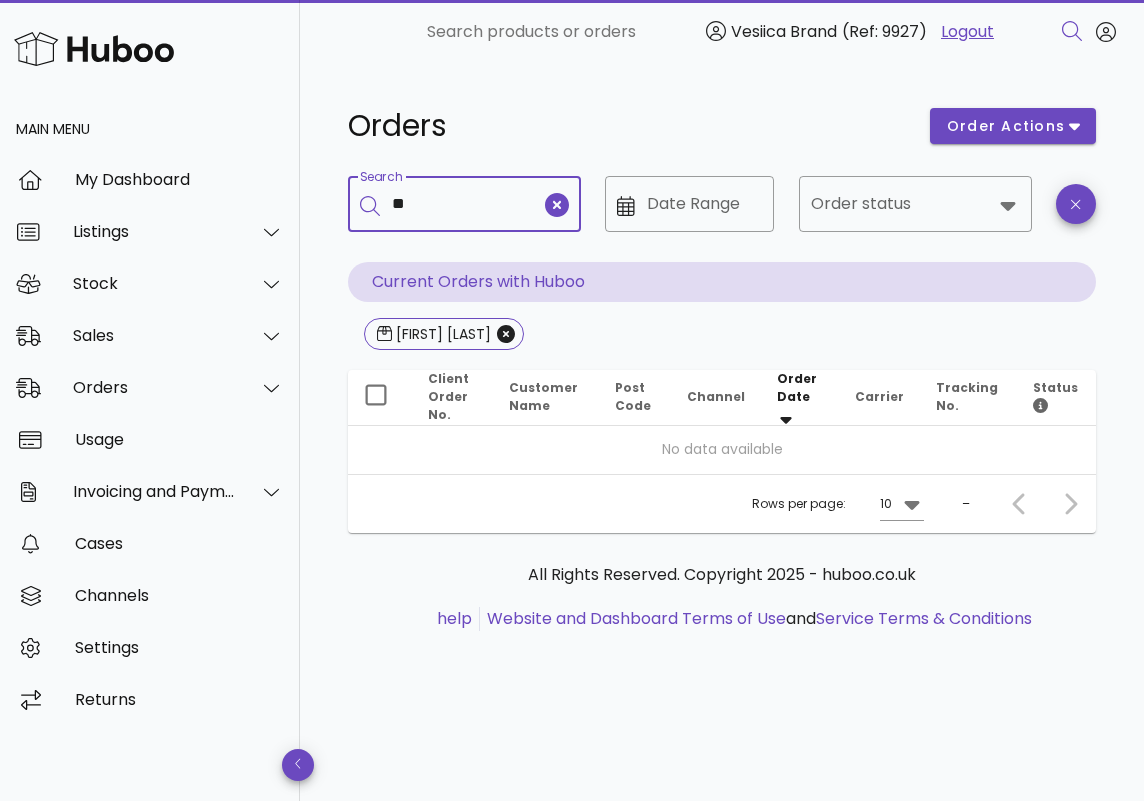 type on "*" 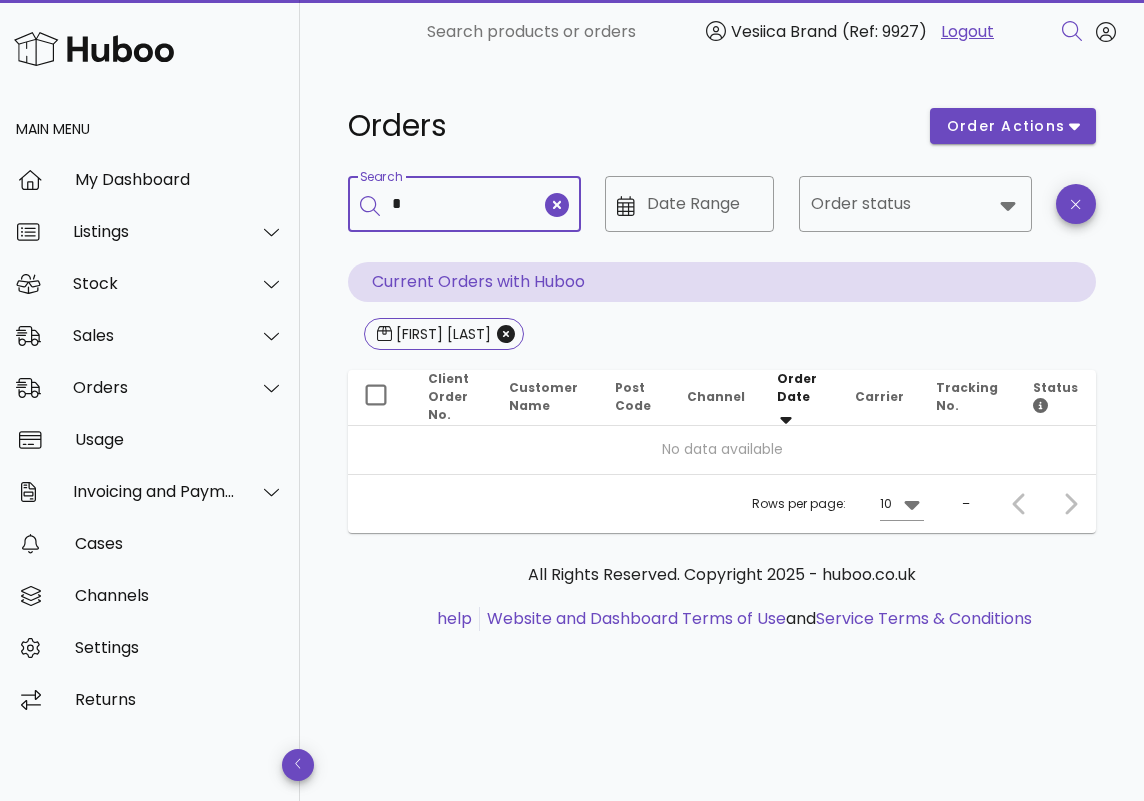 type 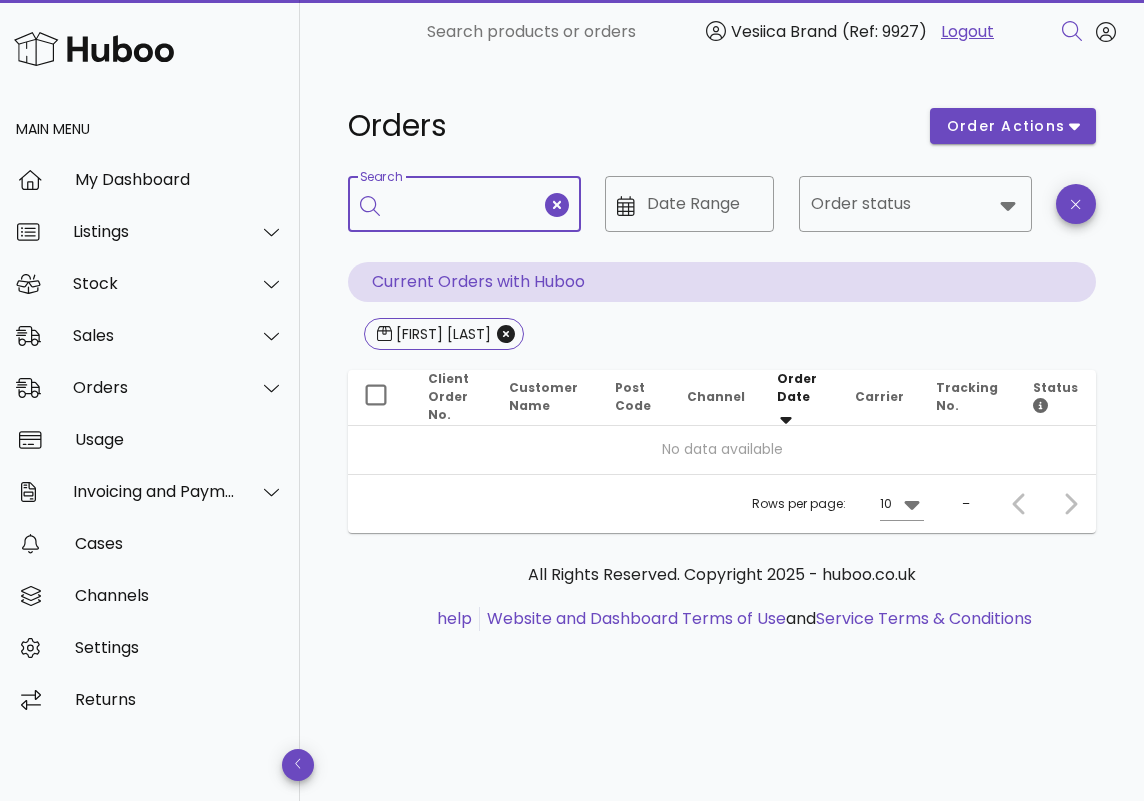 scroll, scrollTop: 0, scrollLeft: 0, axis: both 